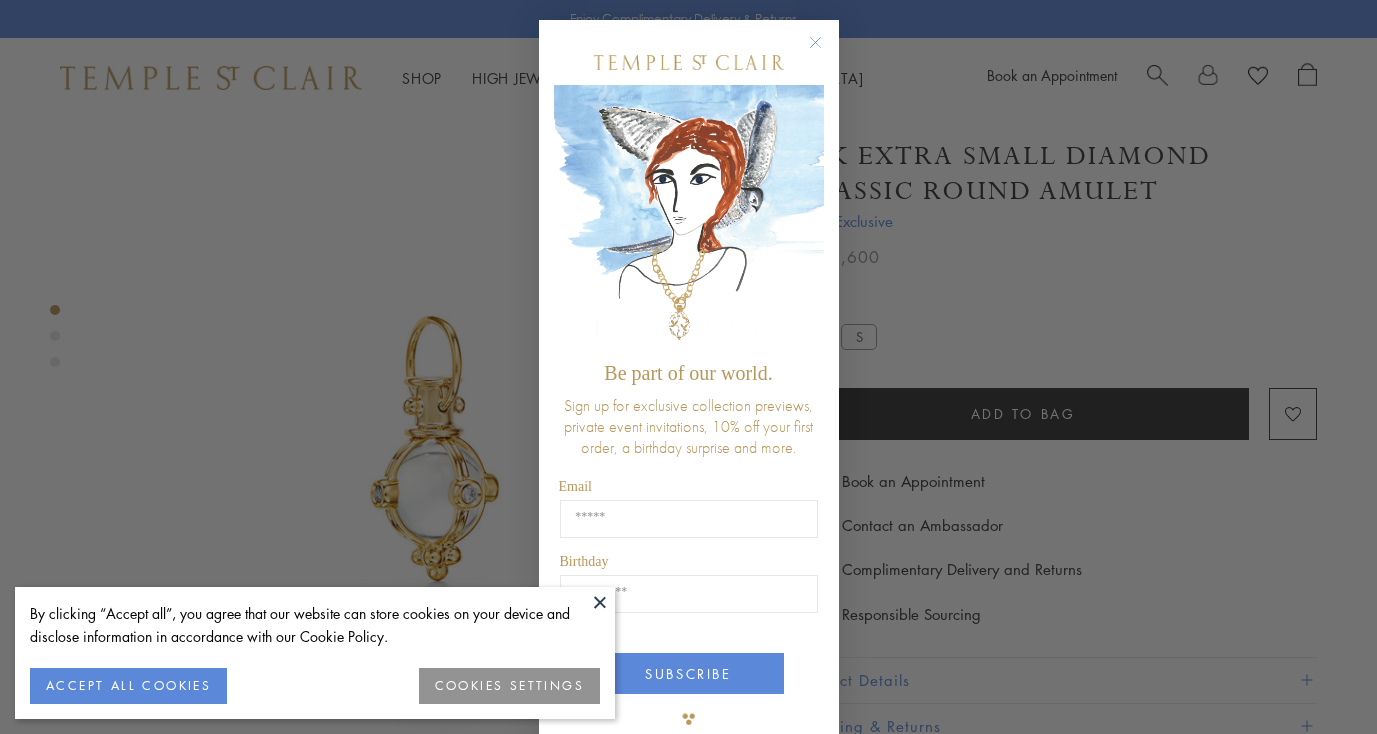 scroll, scrollTop: 0, scrollLeft: 0, axis: both 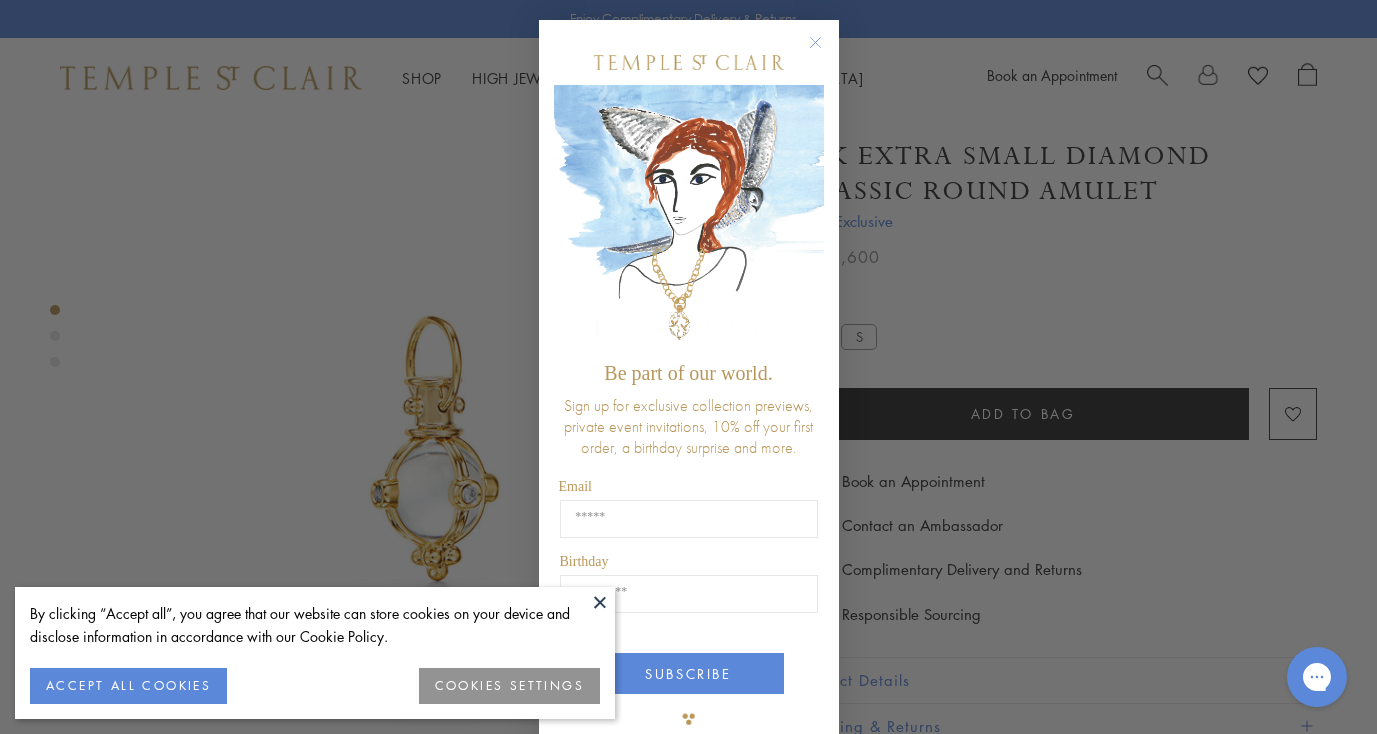 click 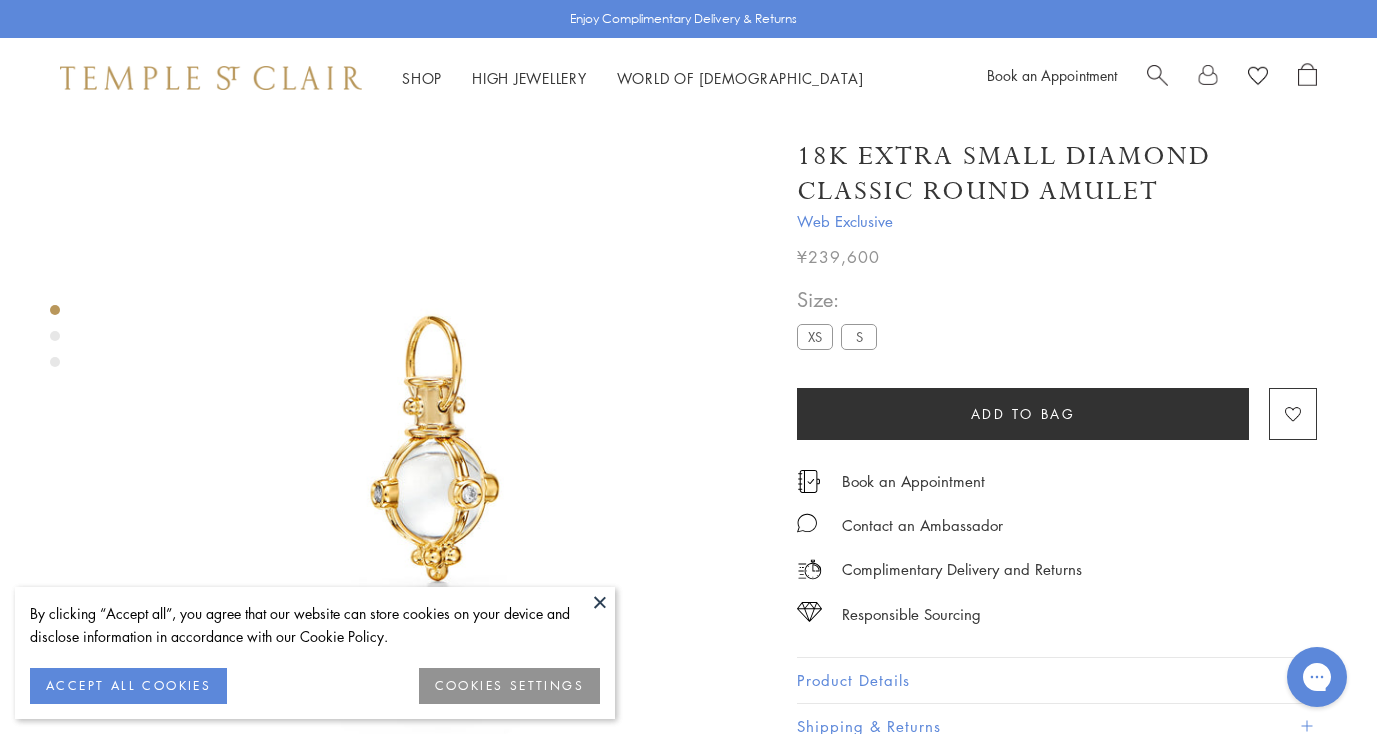 click at bounding box center (600, 602) 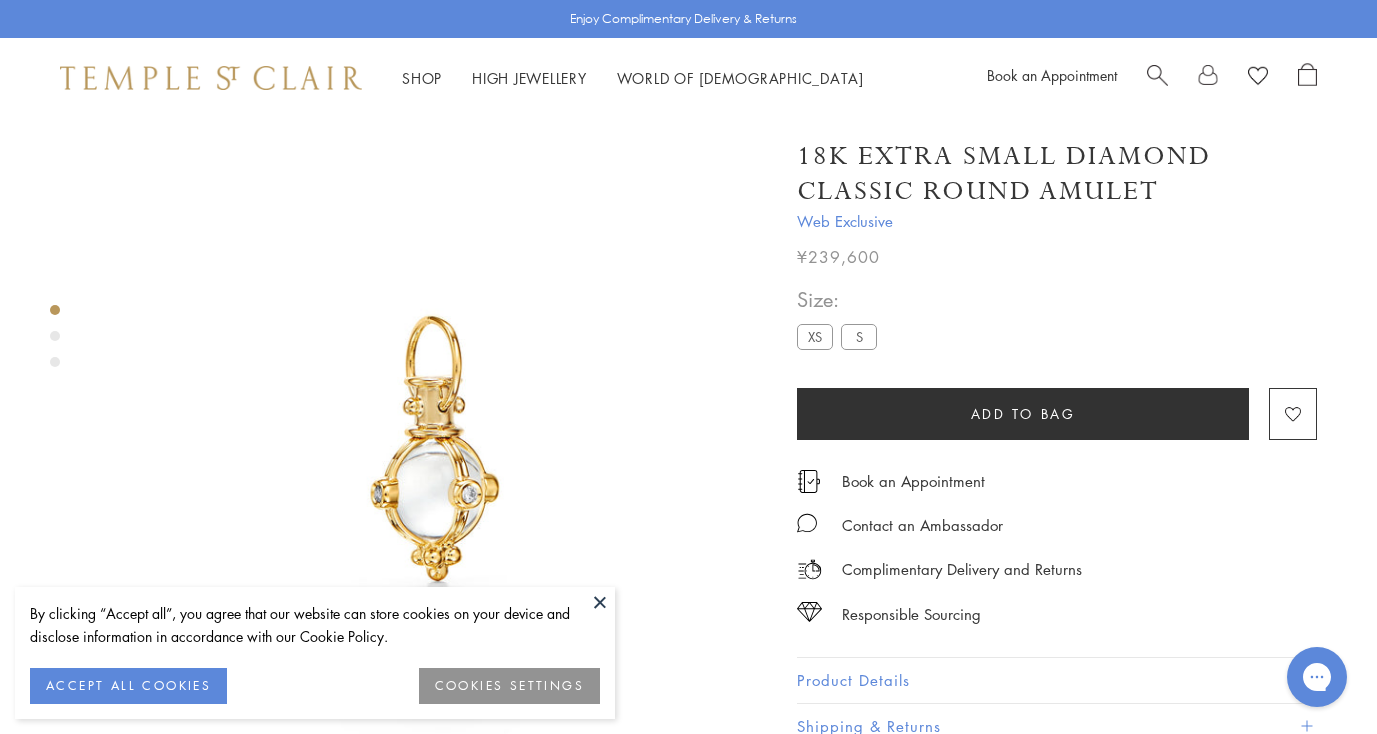 click on "Shop Shop
Categories
Amulets
Pendants & Charms
Lockets
Chains & Leather Cords
Earrings
Rings
Bracelets & Bangles
Angels" at bounding box center [688, 78] 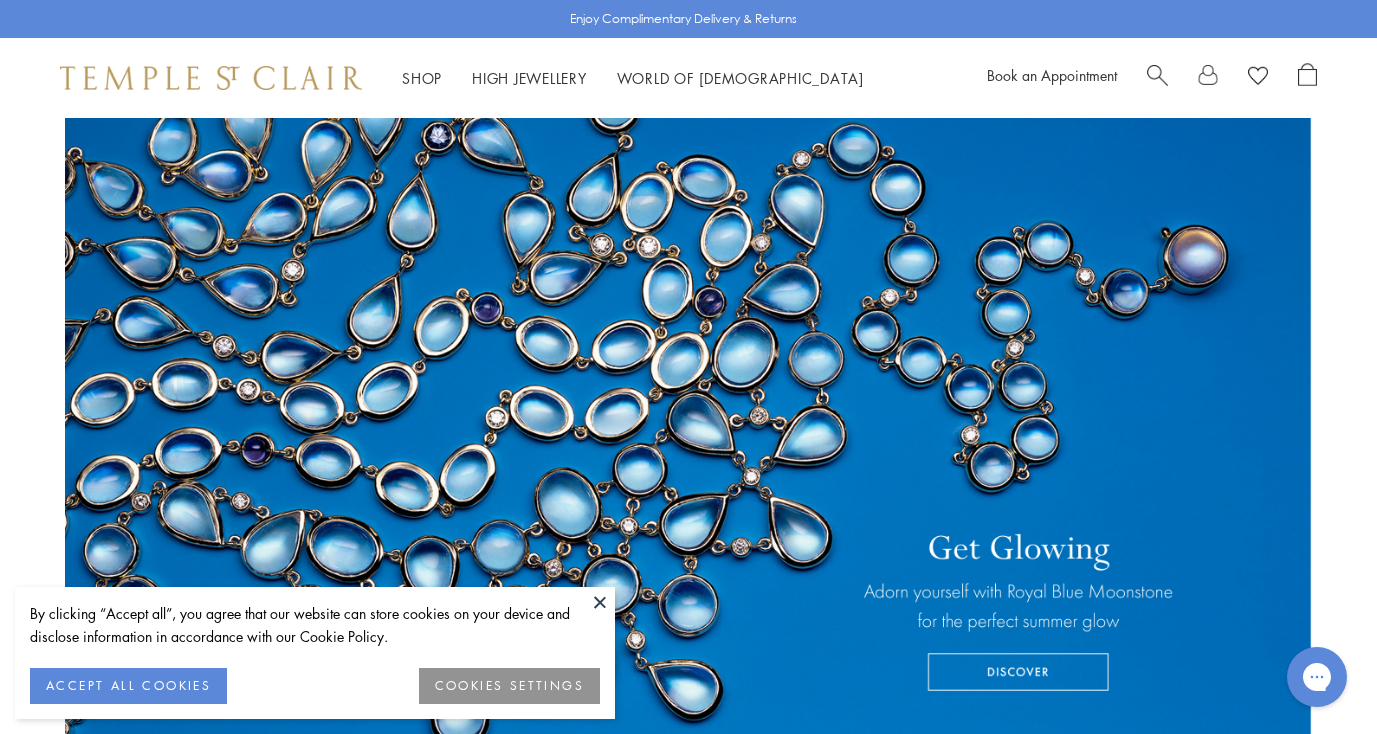 scroll, scrollTop: 0, scrollLeft: 0, axis: both 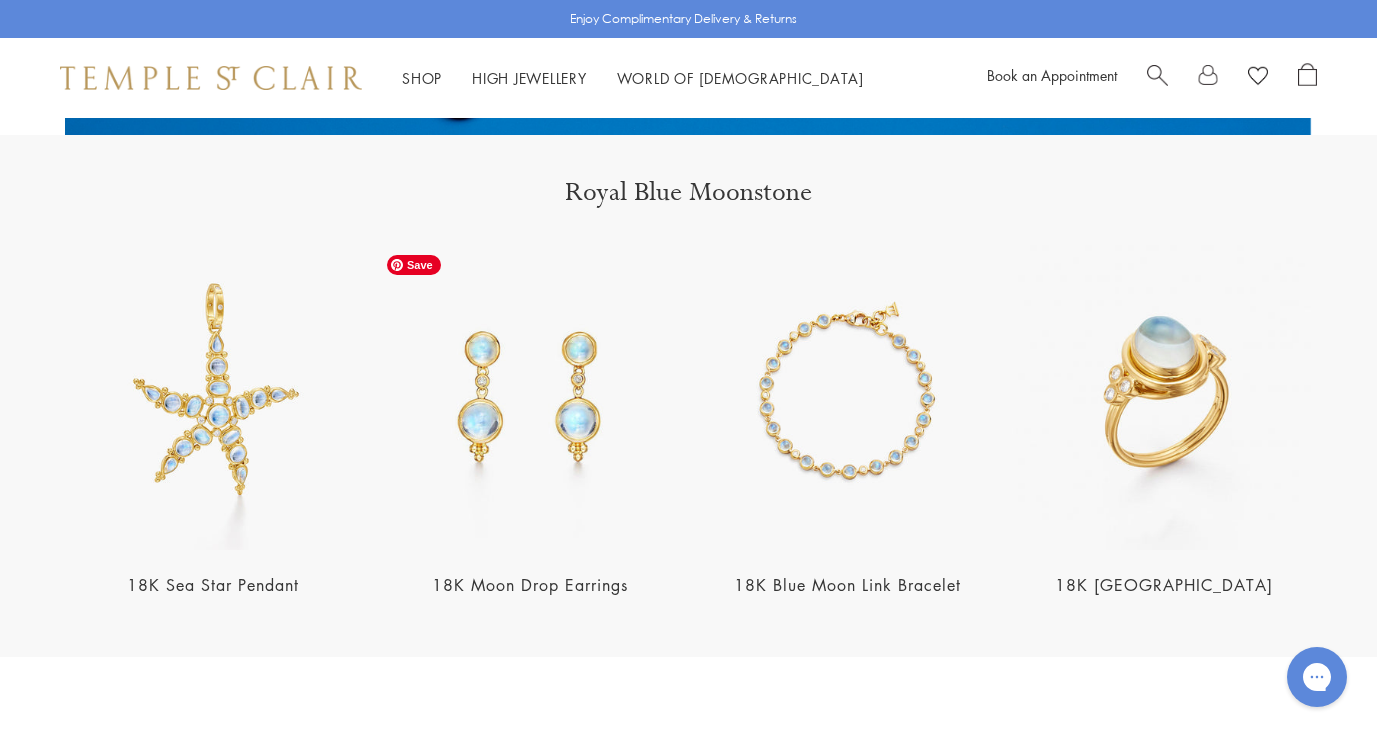 click at bounding box center (529, 397) 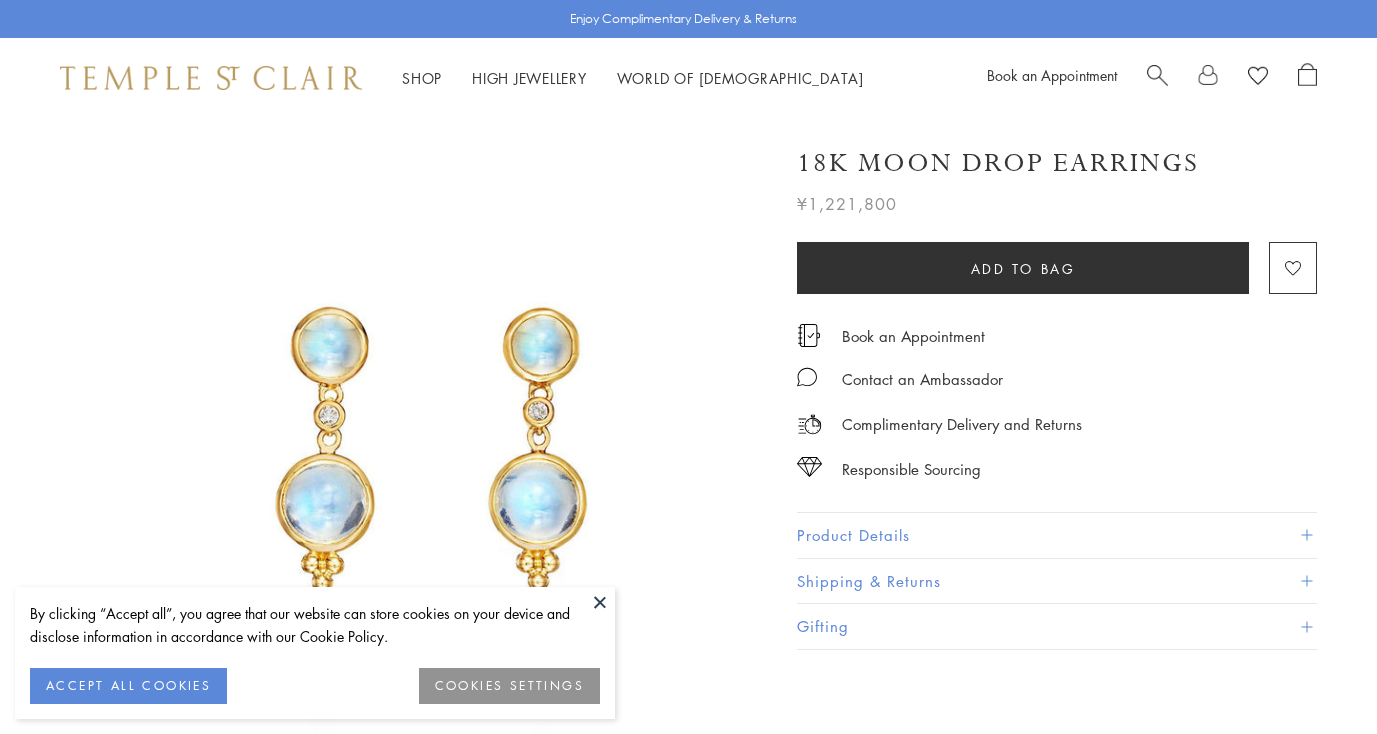 scroll, scrollTop: 0, scrollLeft: 0, axis: both 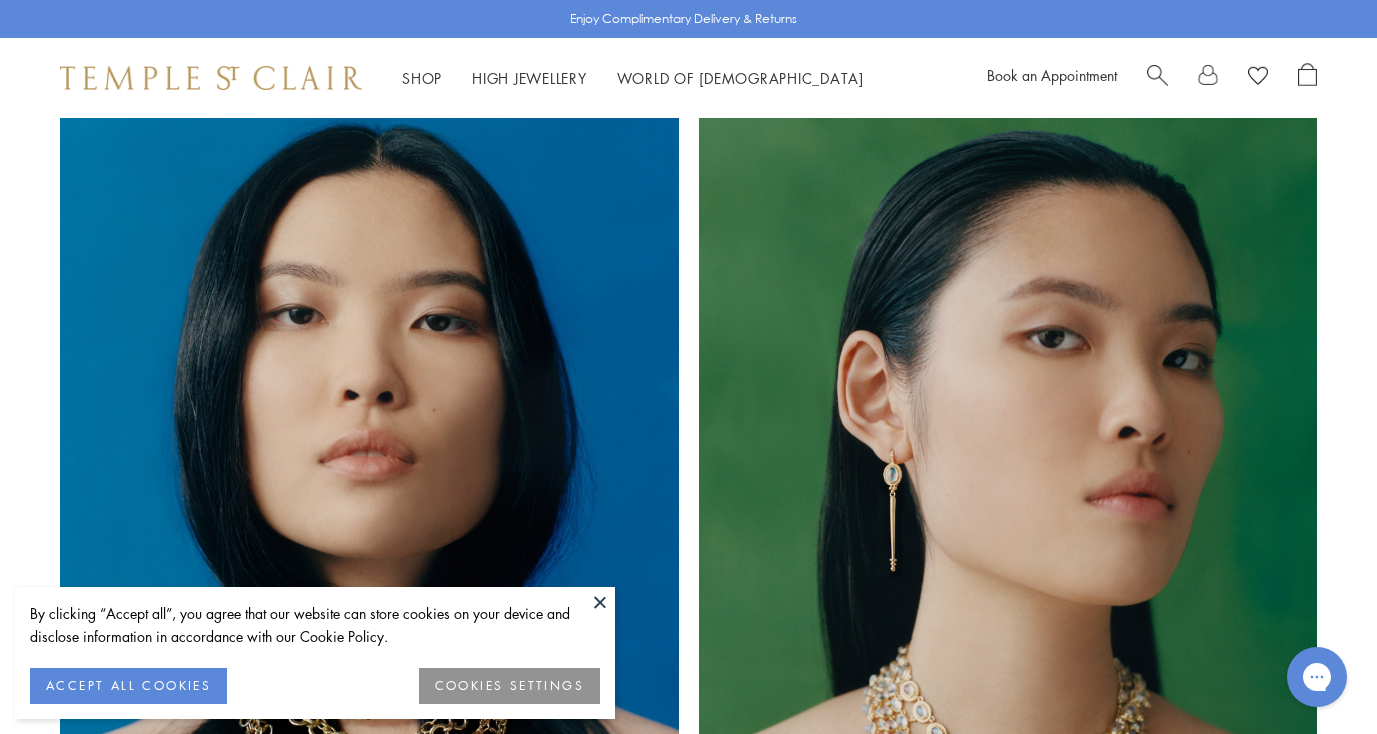 click at bounding box center (600, 602) 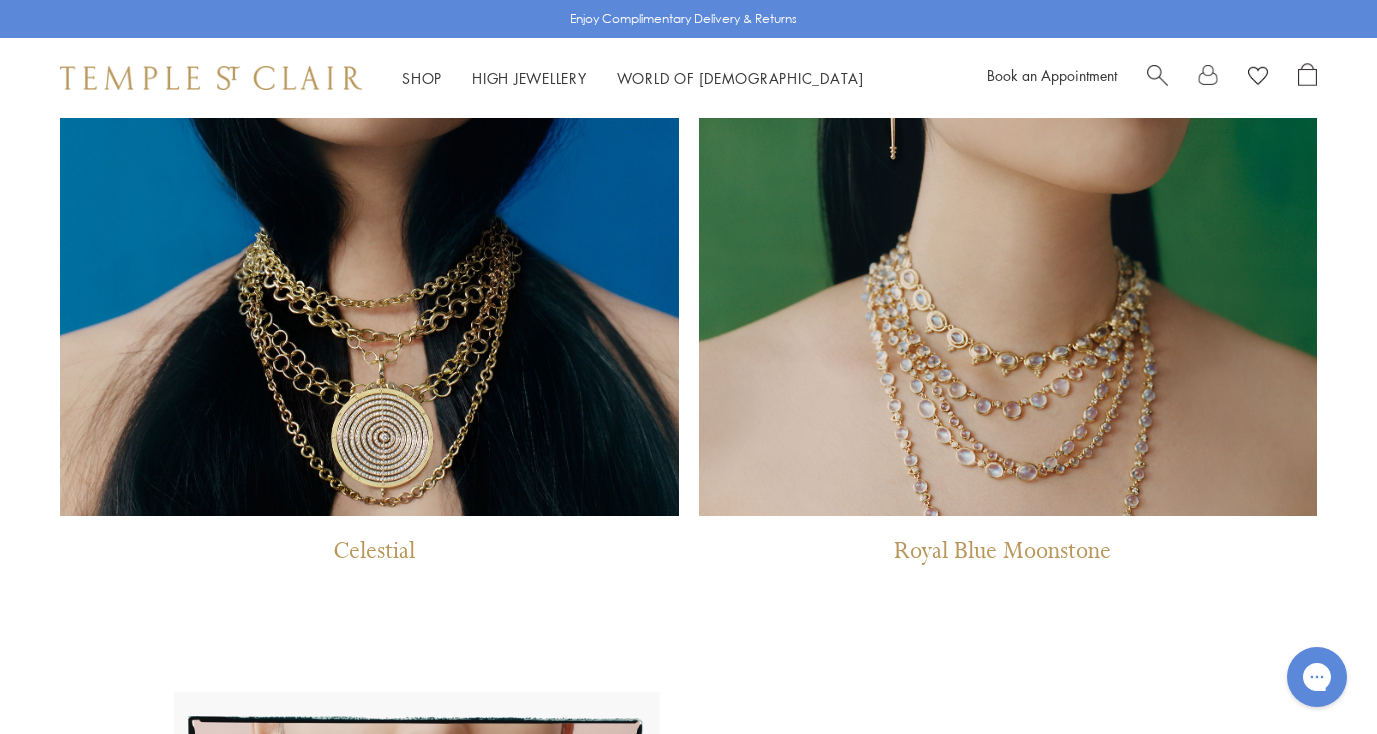 scroll, scrollTop: 1642, scrollLeft: 0, axis: vertical 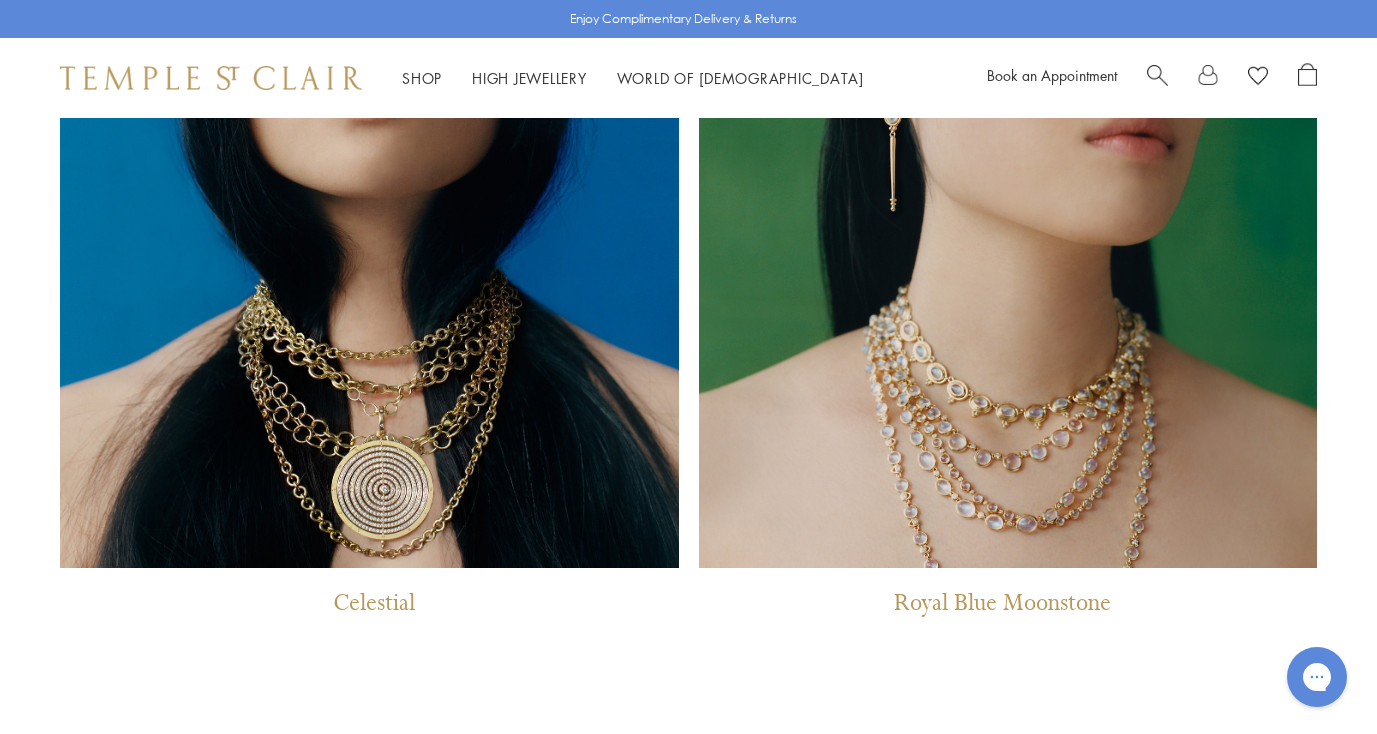 click at bounding box center [1008, 148] 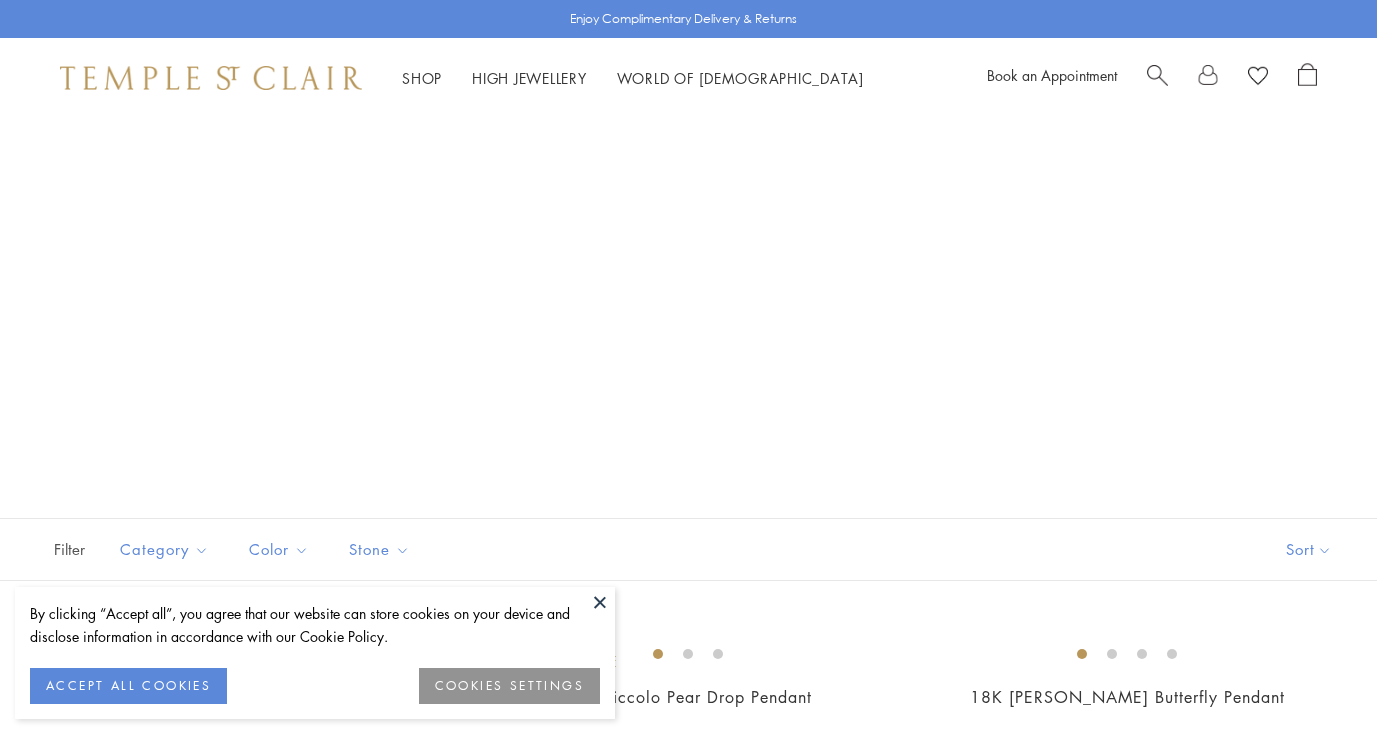 scroll, scrollTop: 923, scrollLeft: 0, axis: vertical 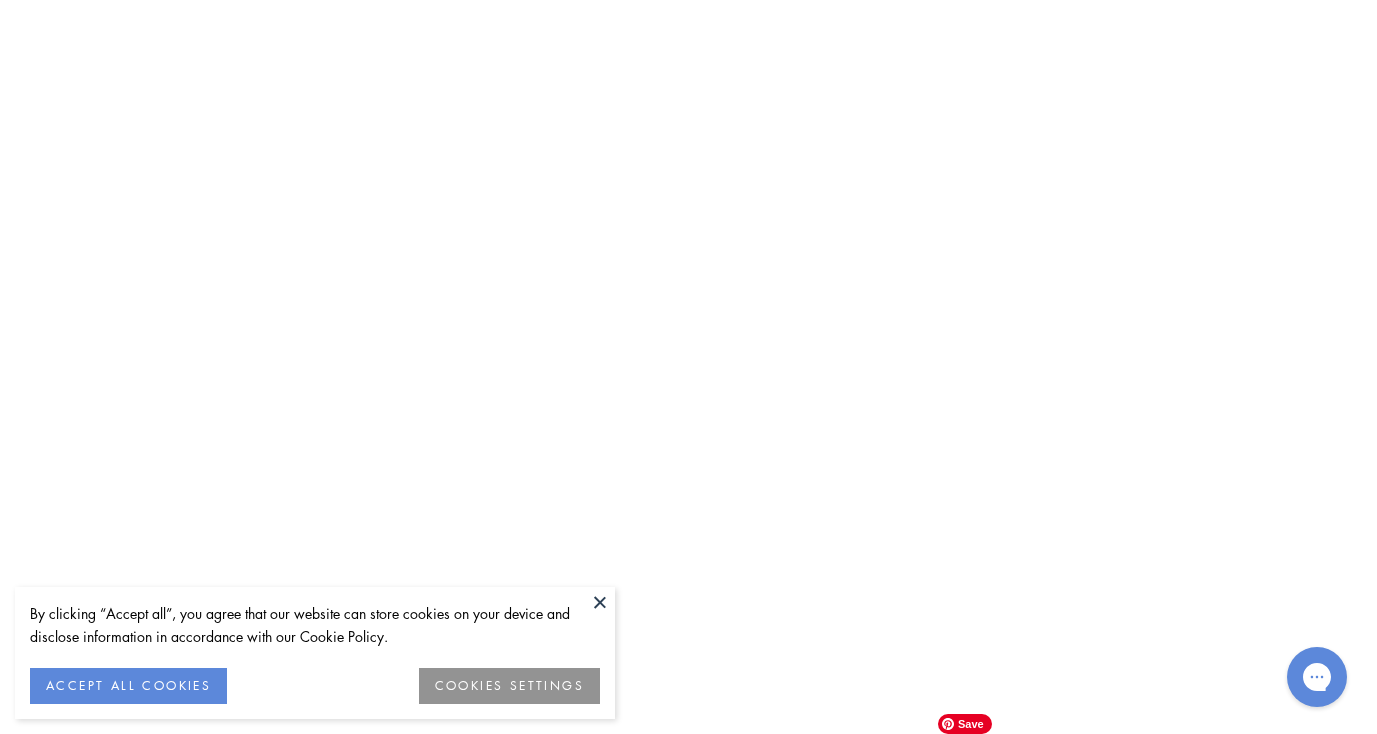 click at bounding box center (0, 0) 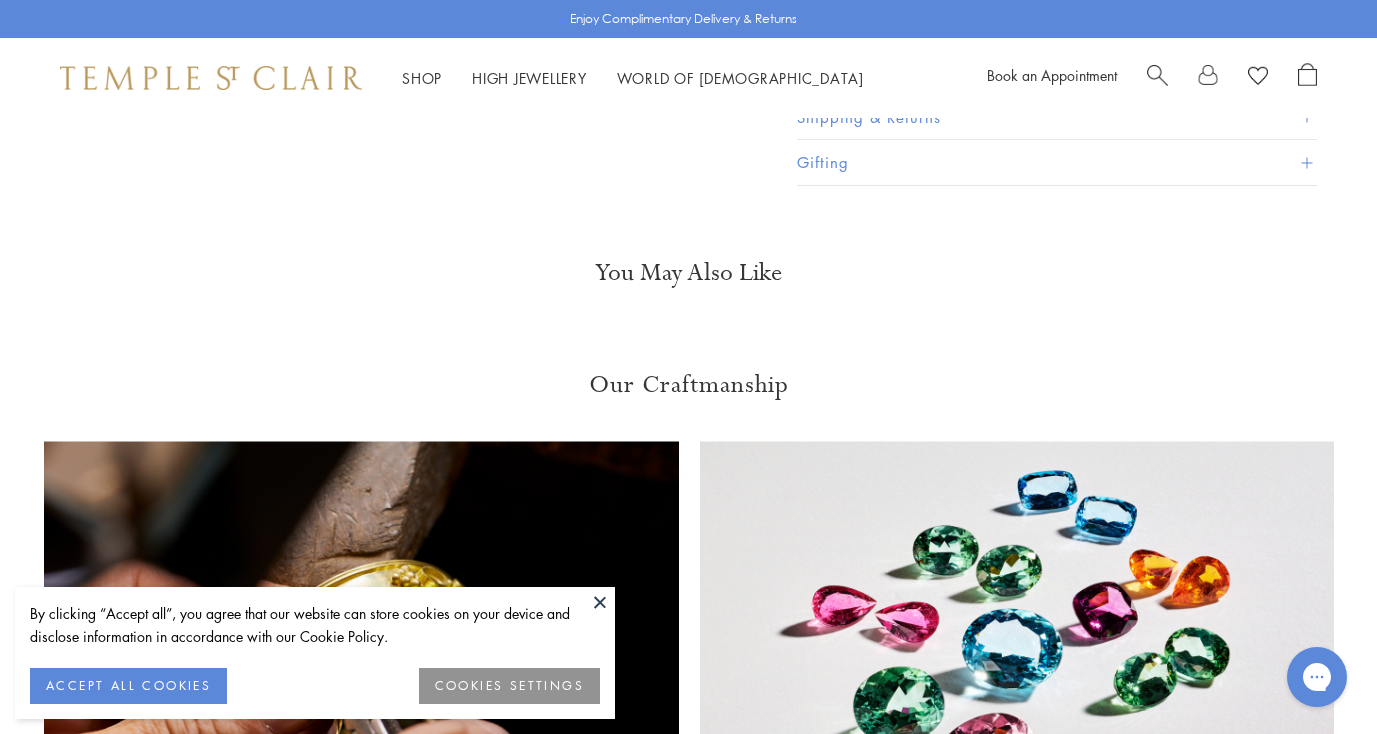scroll, scrollTop: 0, scrollLeft: 0, axis: both 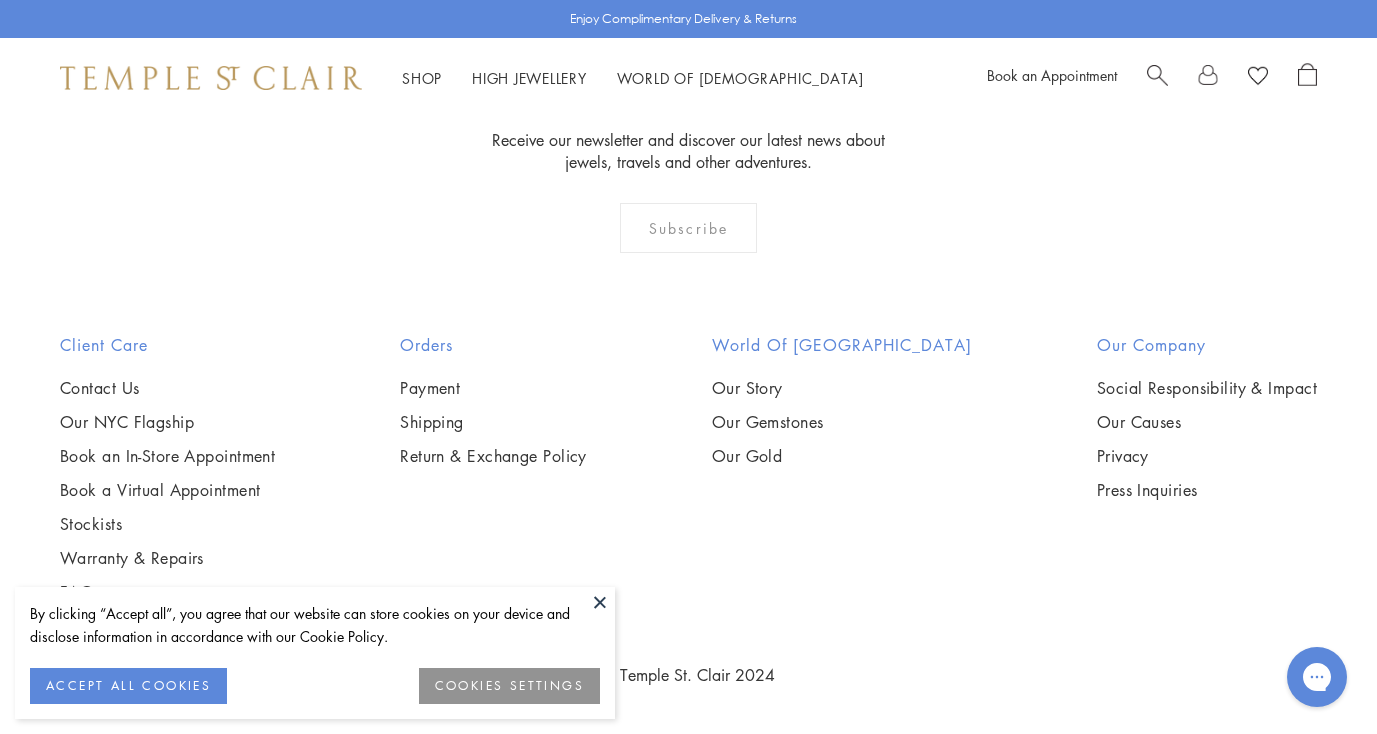 click on "2" at bounding box center (690, -96) 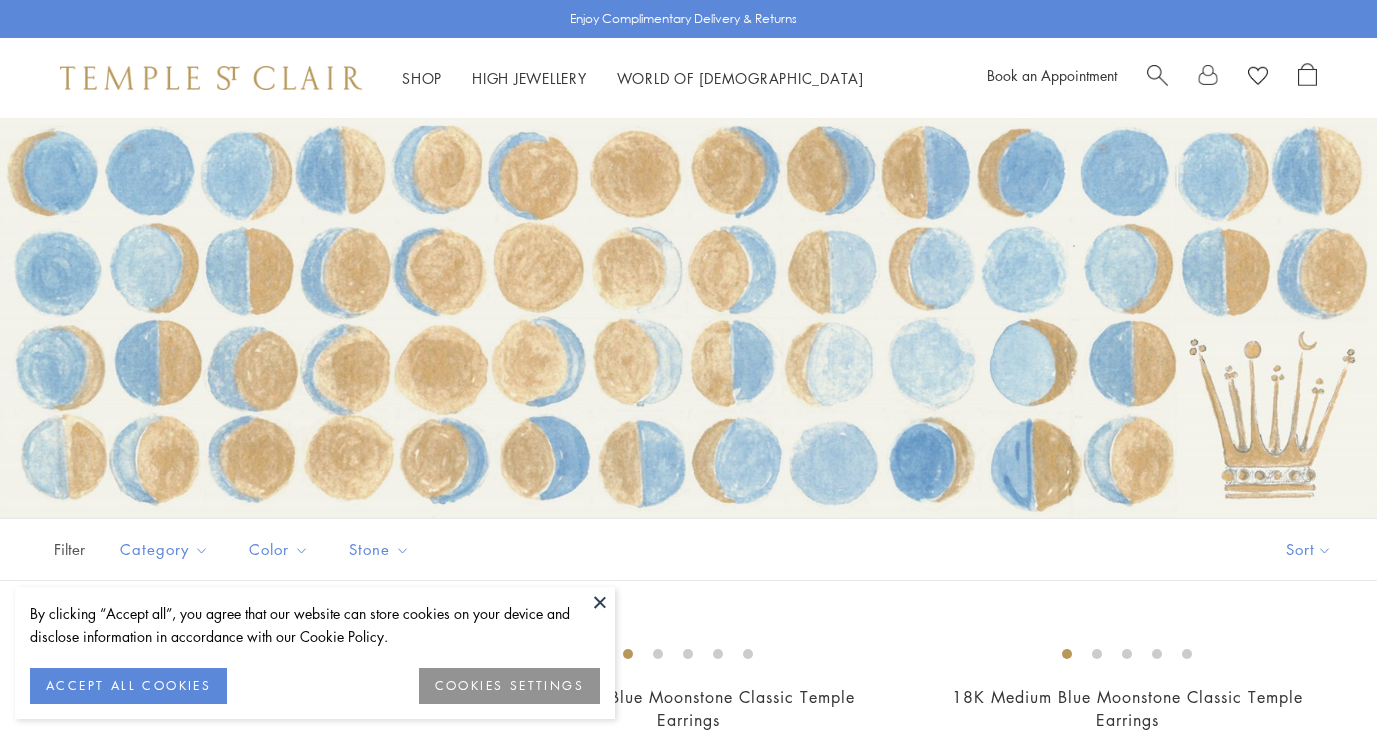 scroll, scrollTop: 0, scrollLeft: 0, axis: both 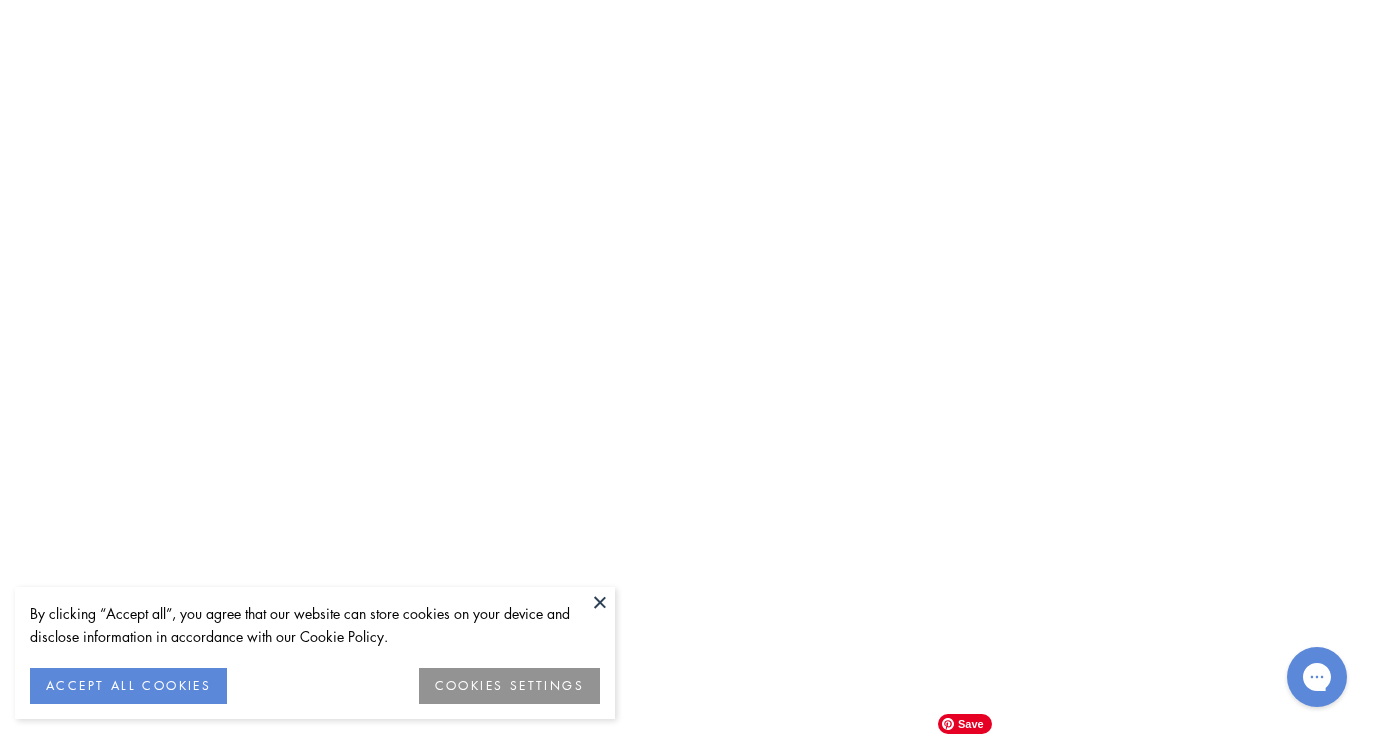 click at bounding box center (0, 0) 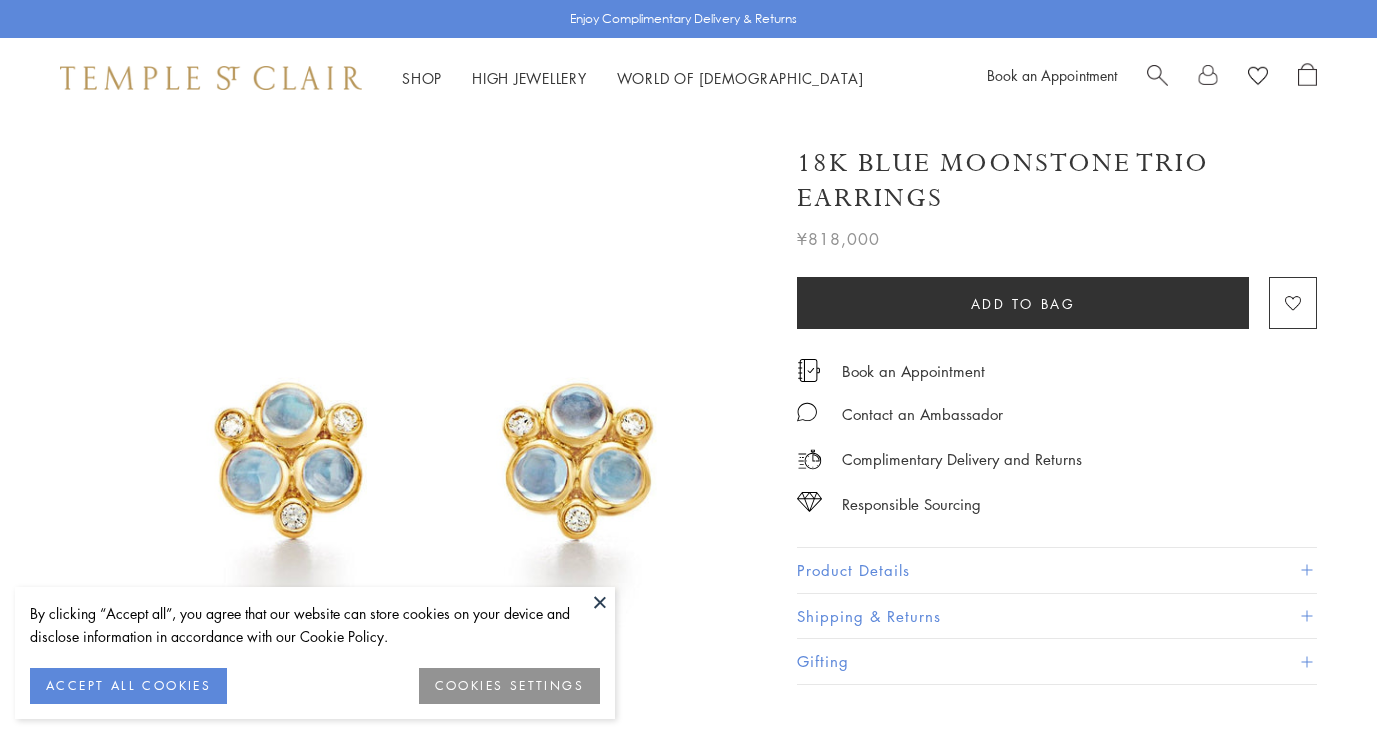 scroll, scrollTop: 0, scrollLeft: 0, axis: both 